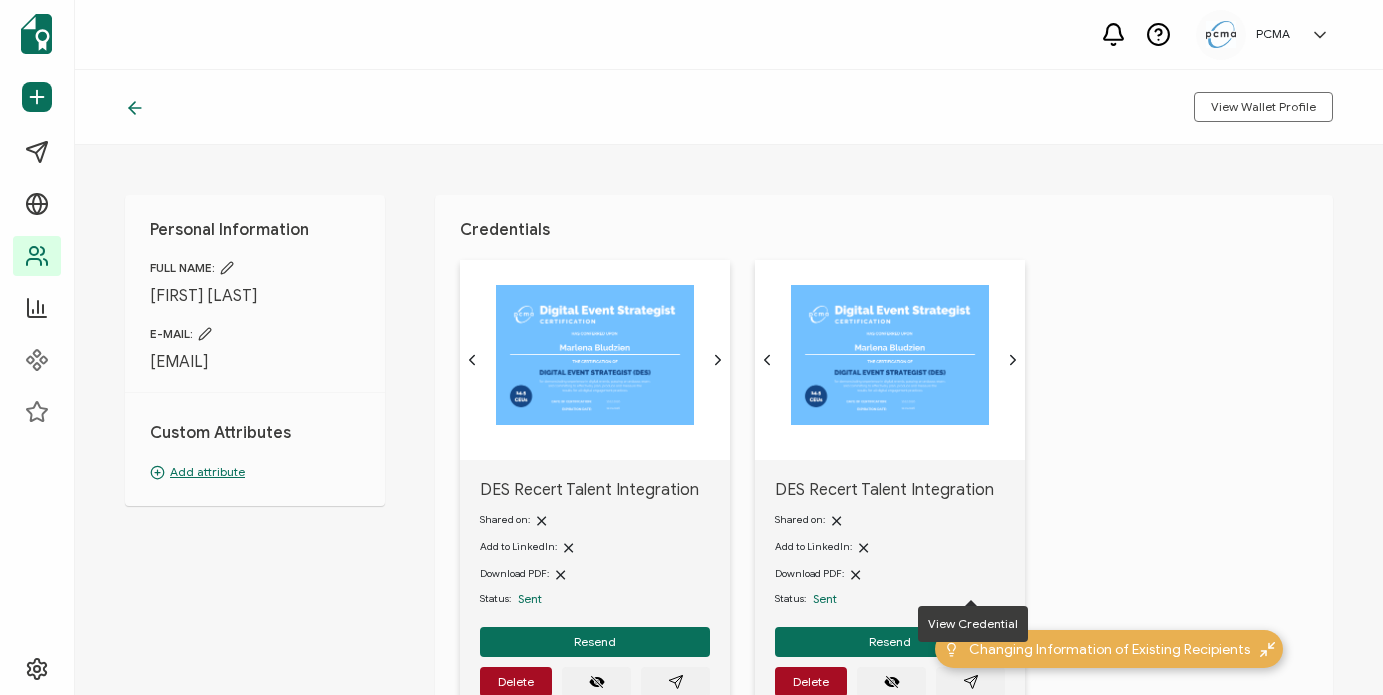scroll, scrollTop: 0, scrollLeft: 0, axis: both 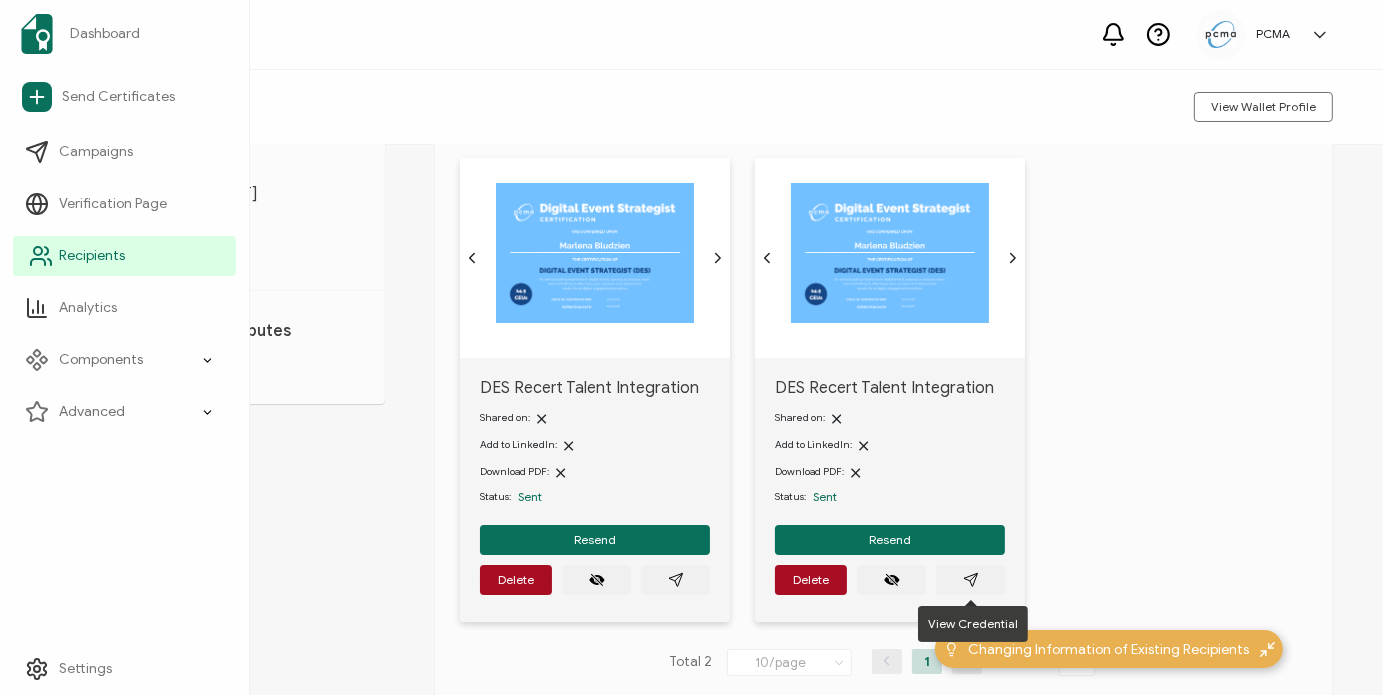 click on "Recipients" at bounding box center (124, 256) 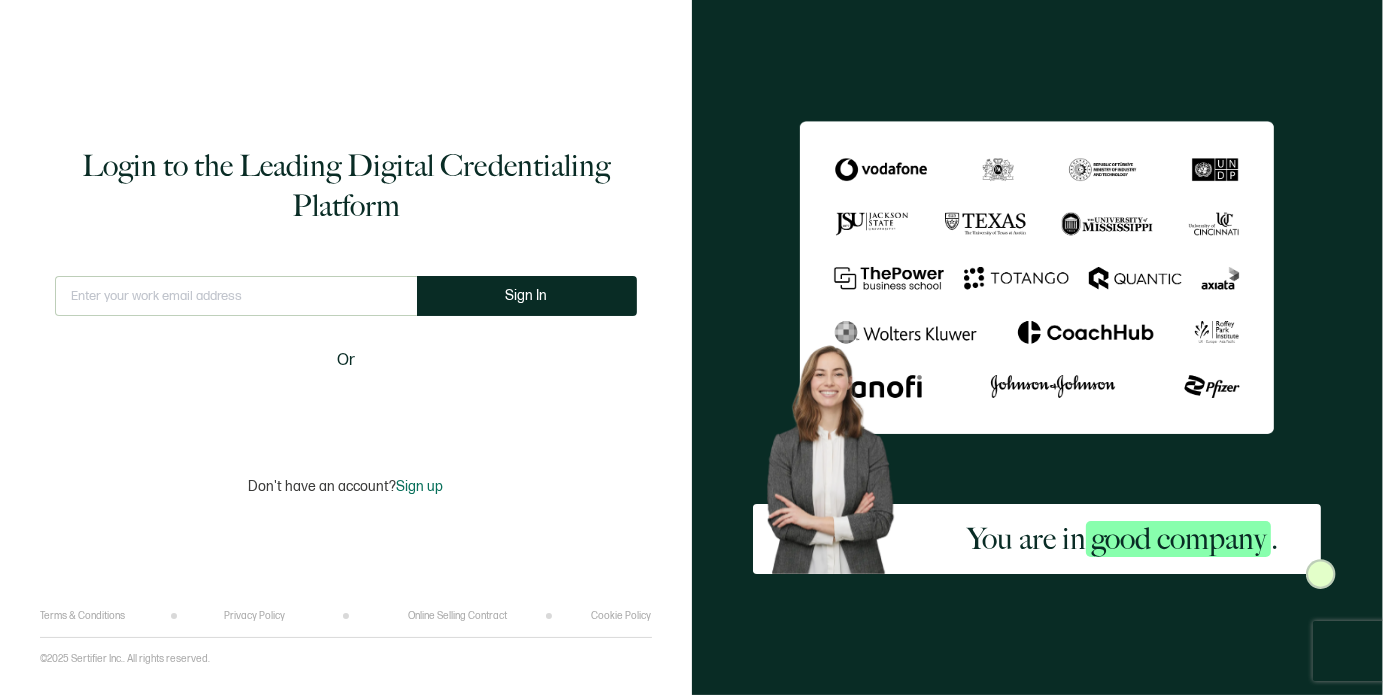 click at bounding box center [236, 296] 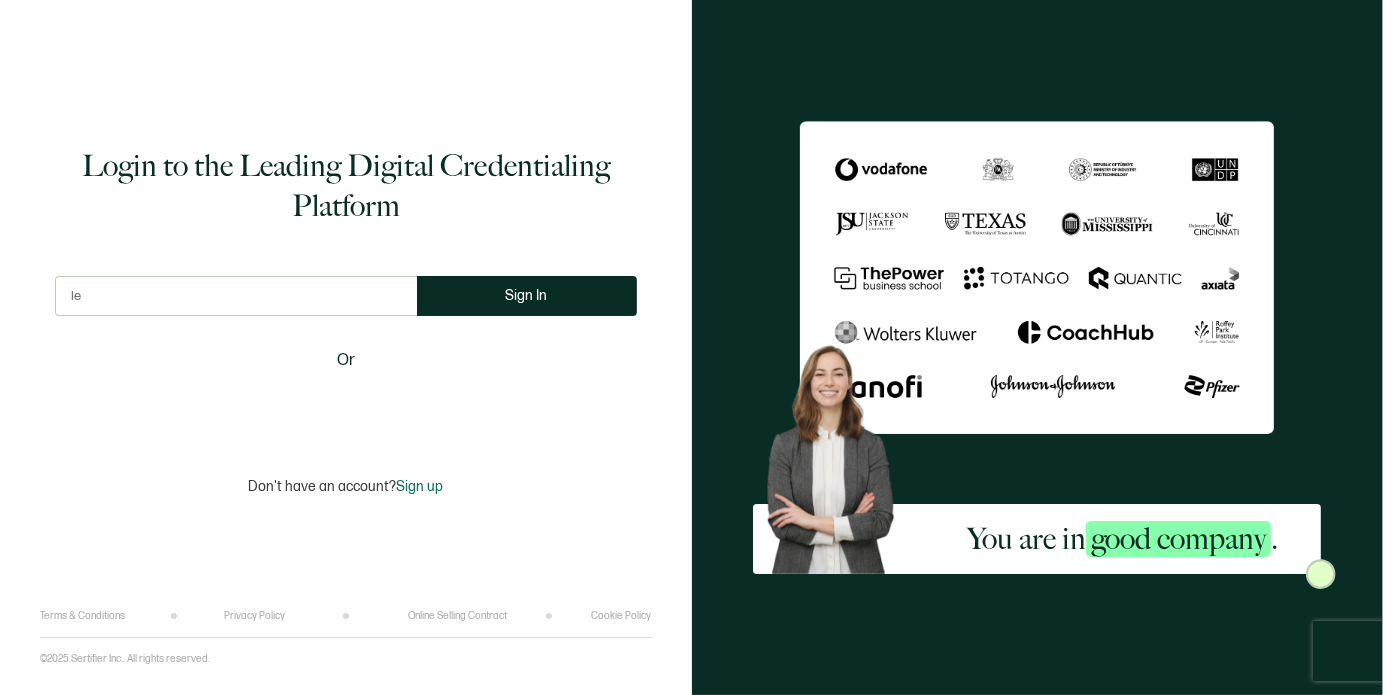 type on "l" 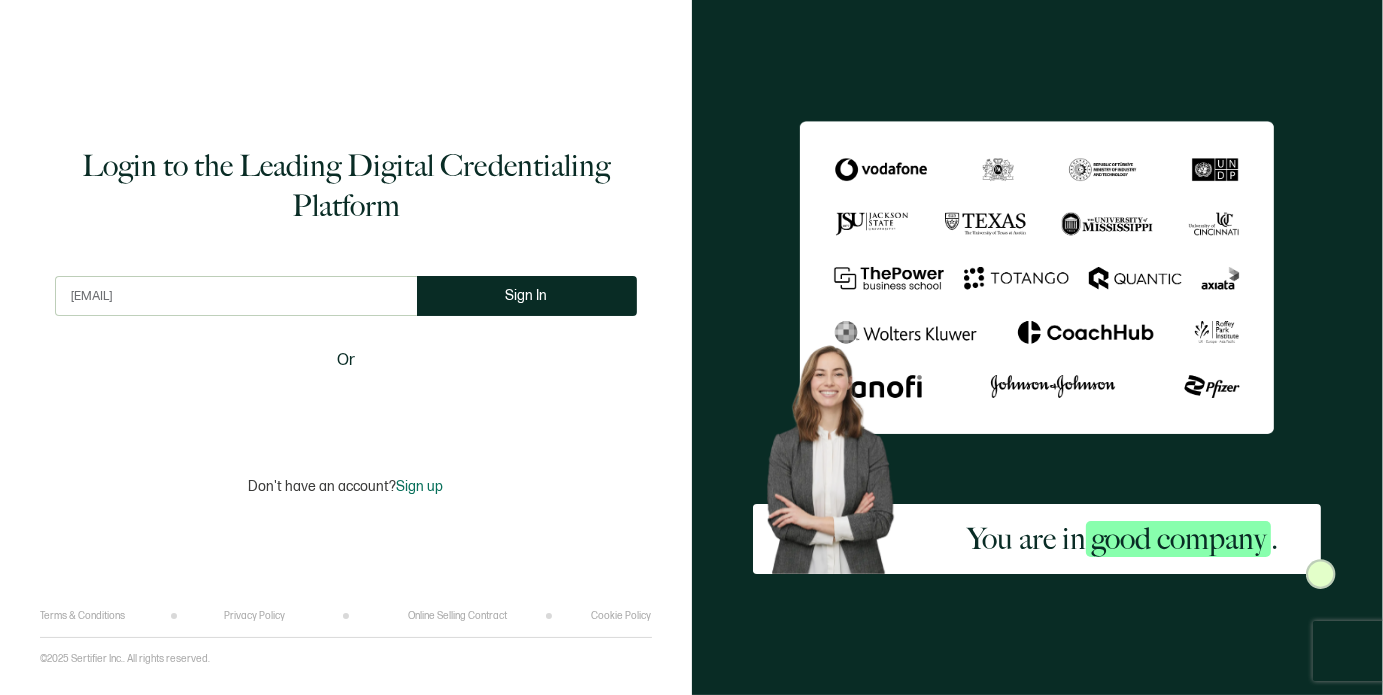 type on "[EMAIL]" 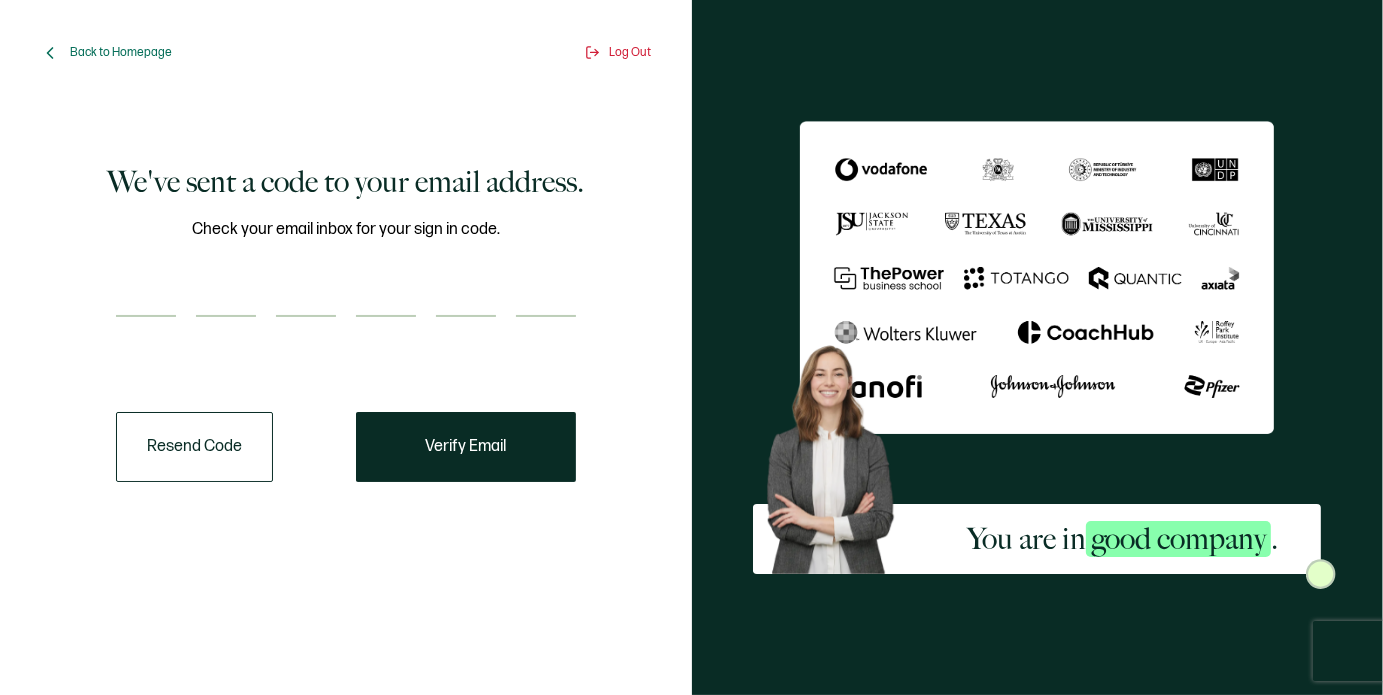 click at bounding box center (146, 297) 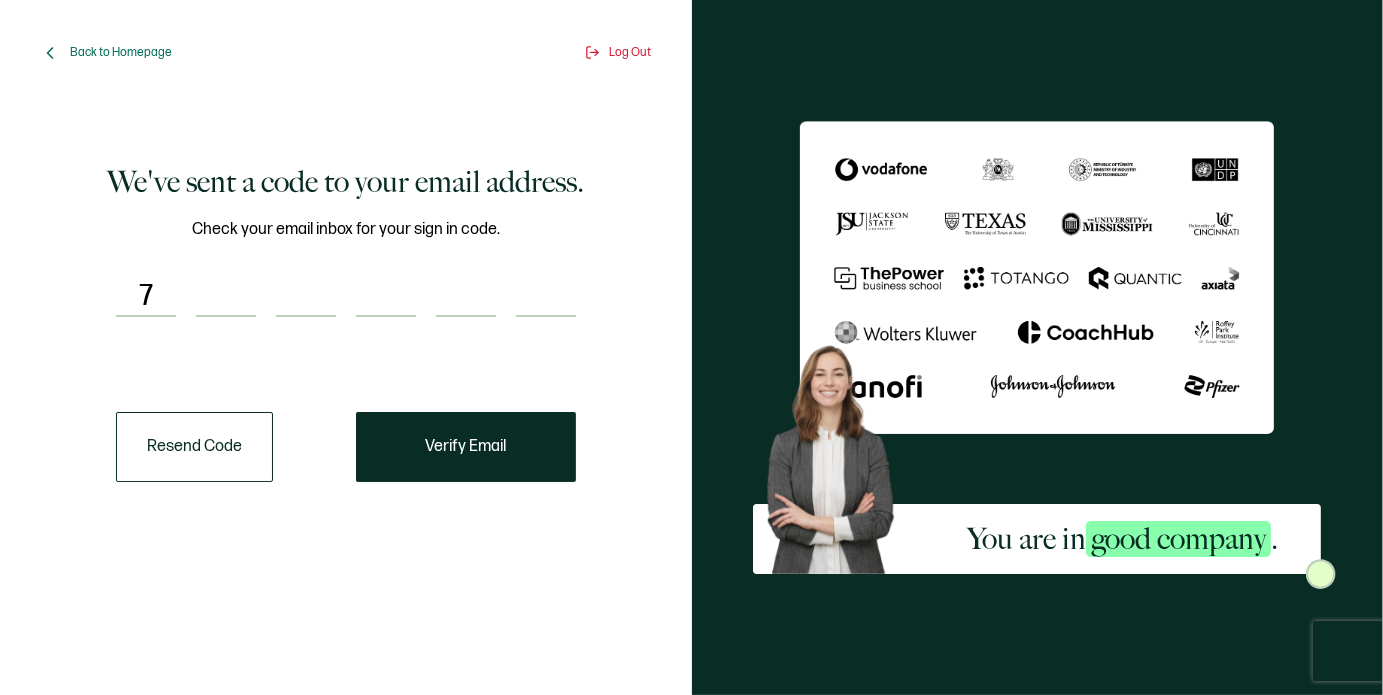 type on "8" 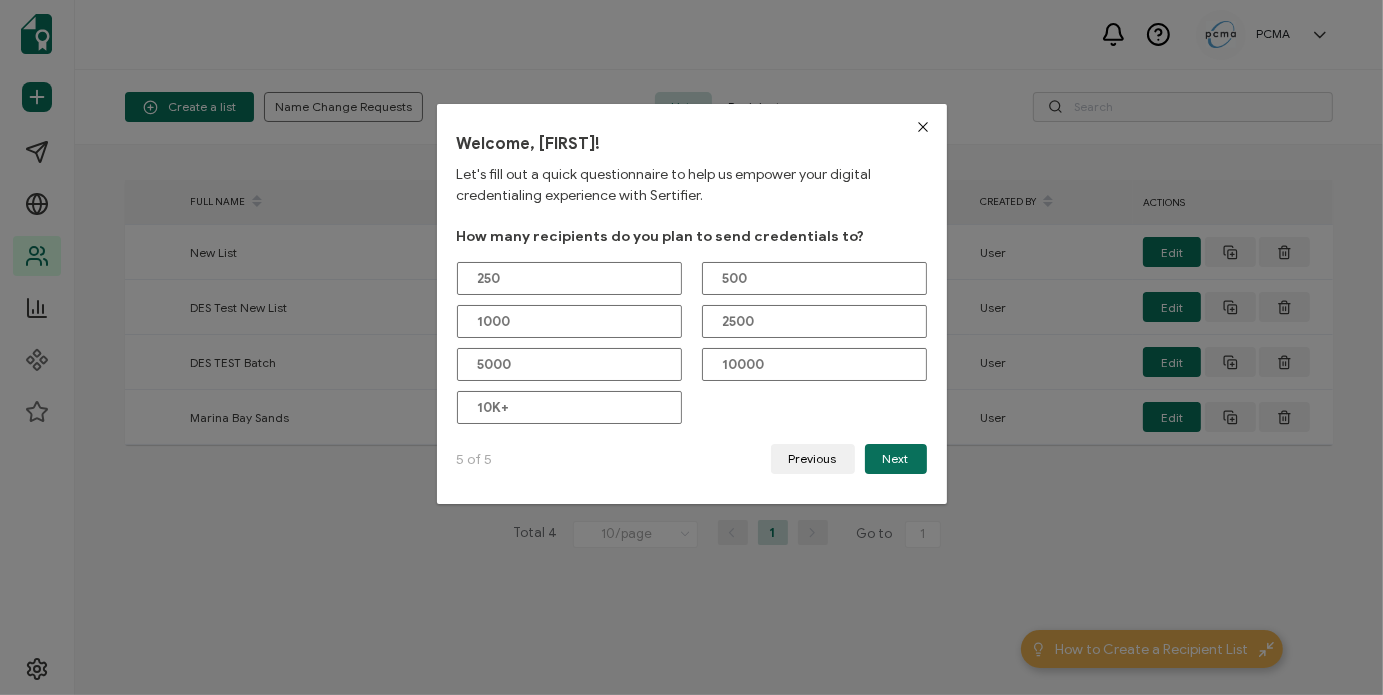click at bounding box center [924, 127] 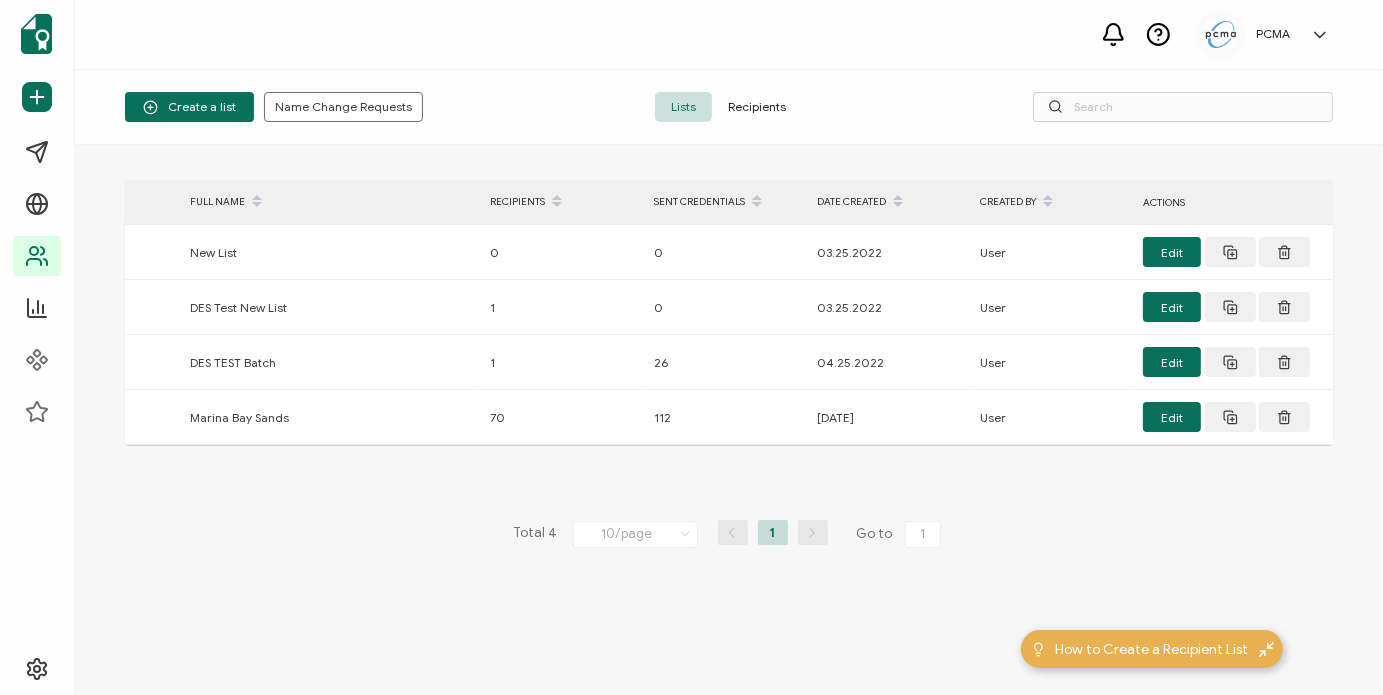 click on "Recipients" at bounding box center [757, 107] 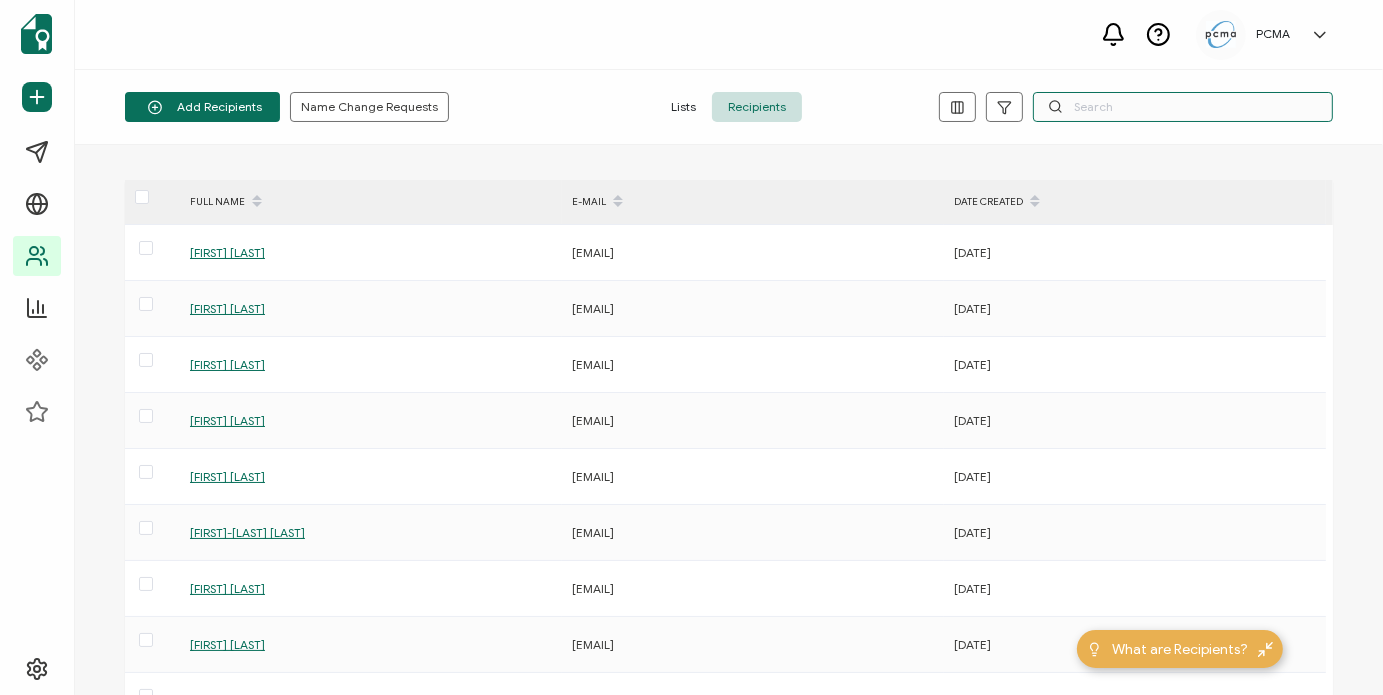 click at bounding box center (1183, 107) 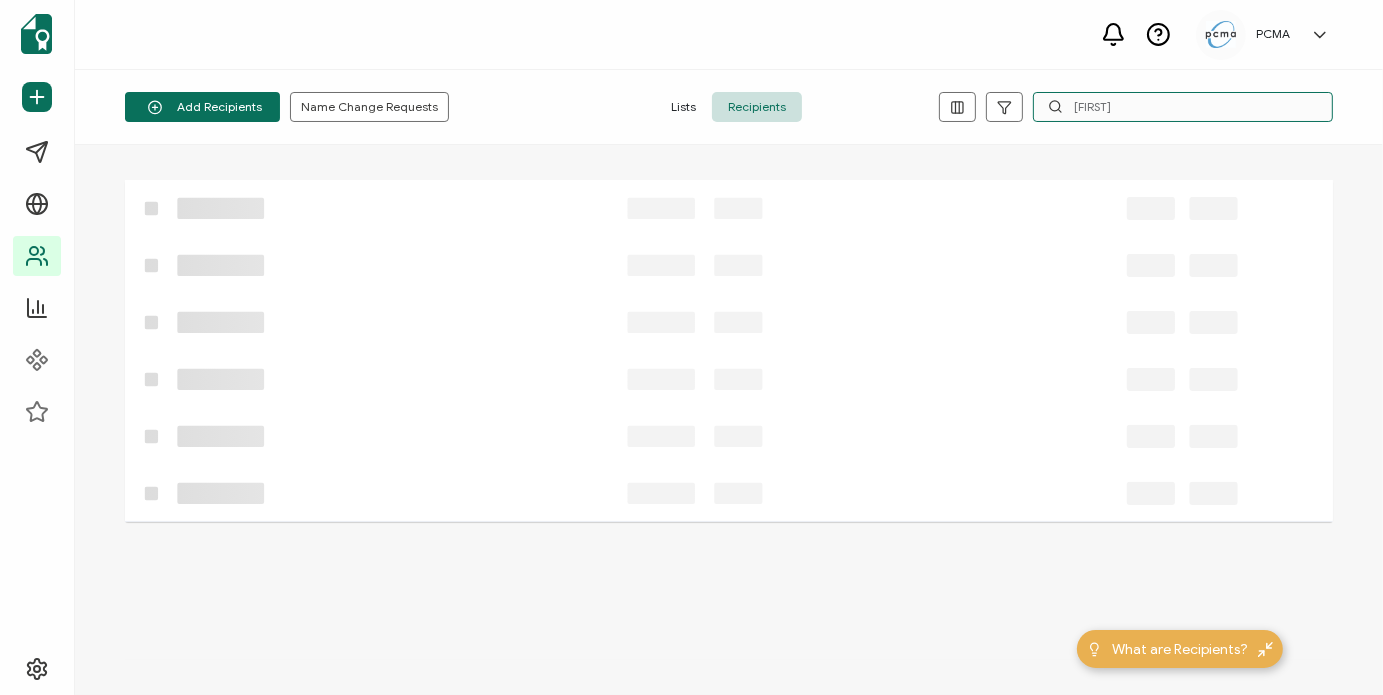type on "J" 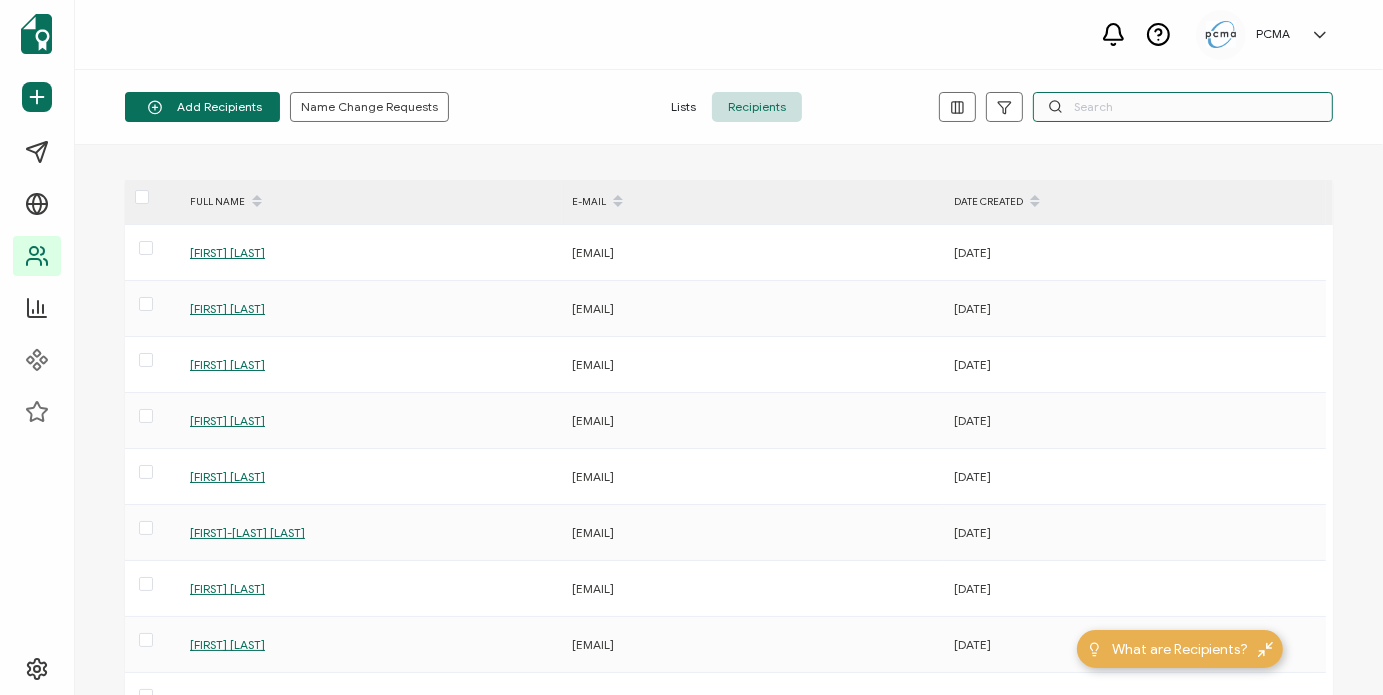 paste on "[EMAIL]" 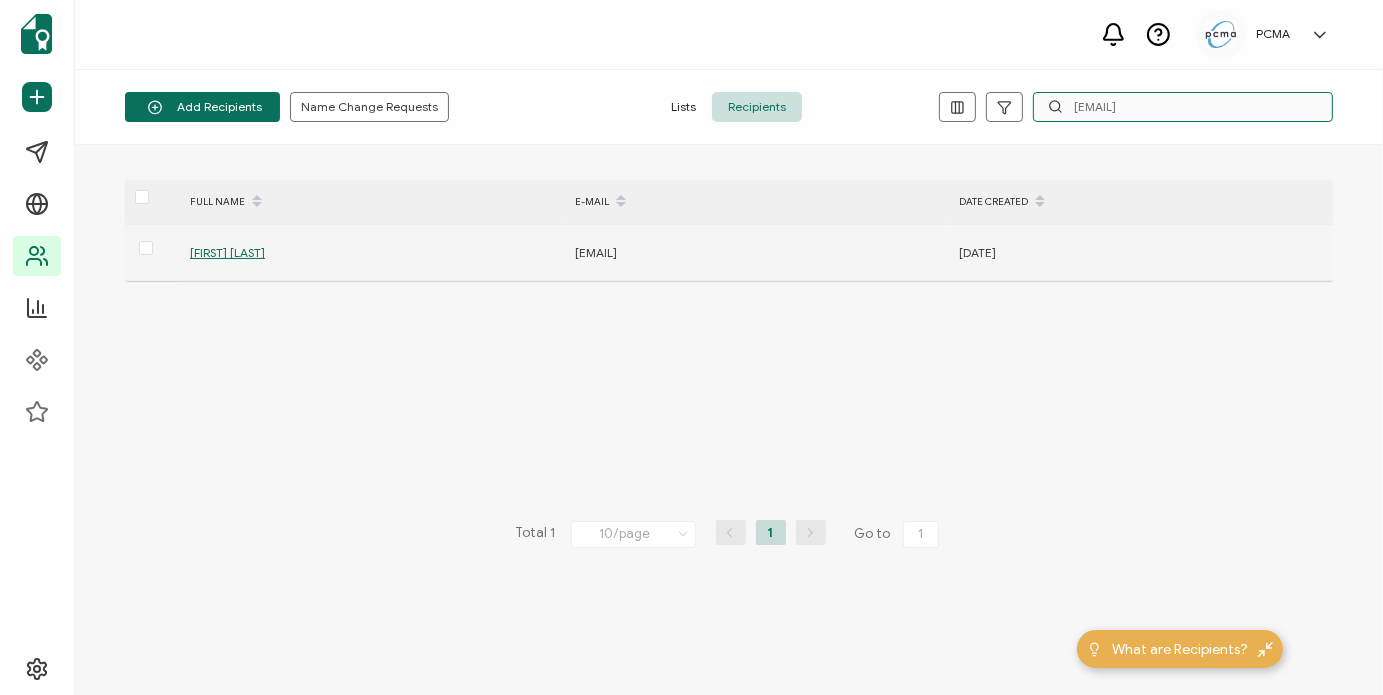 type on "[EMAIL]" 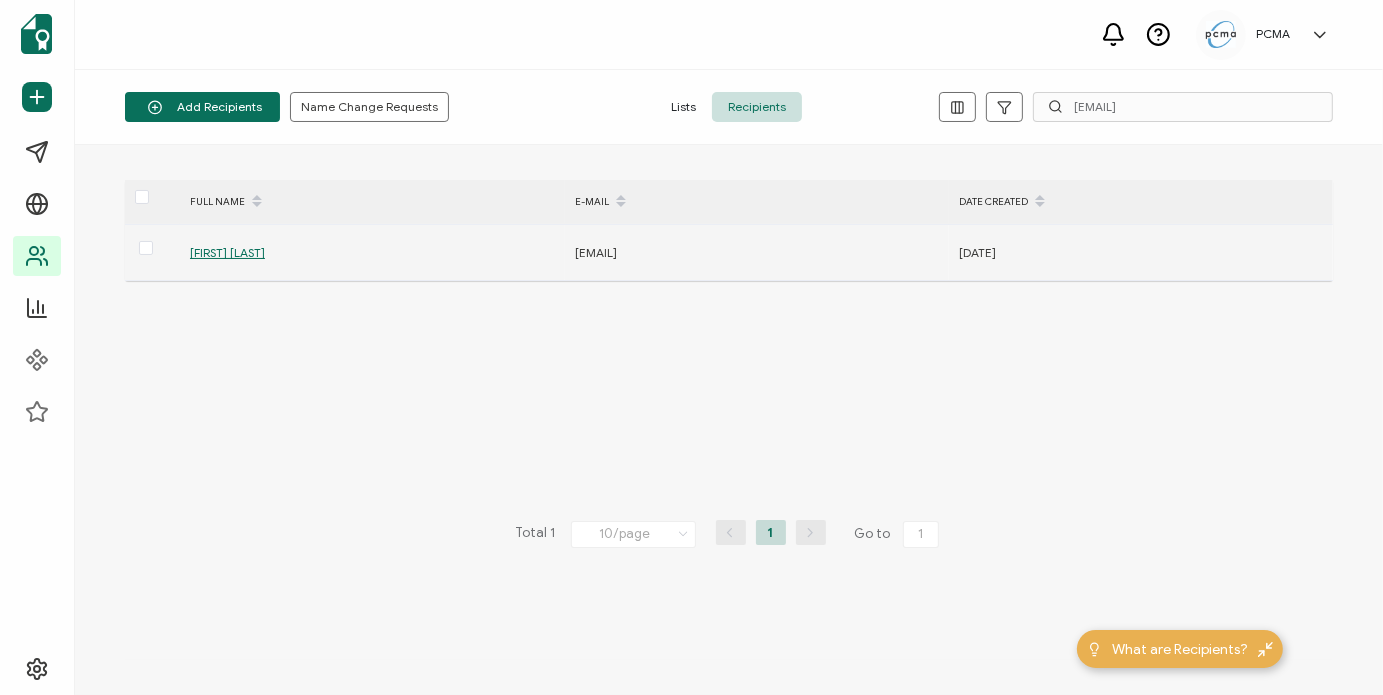 click on "[FIRST]  [LAST]" at bounding box center (227, 252) 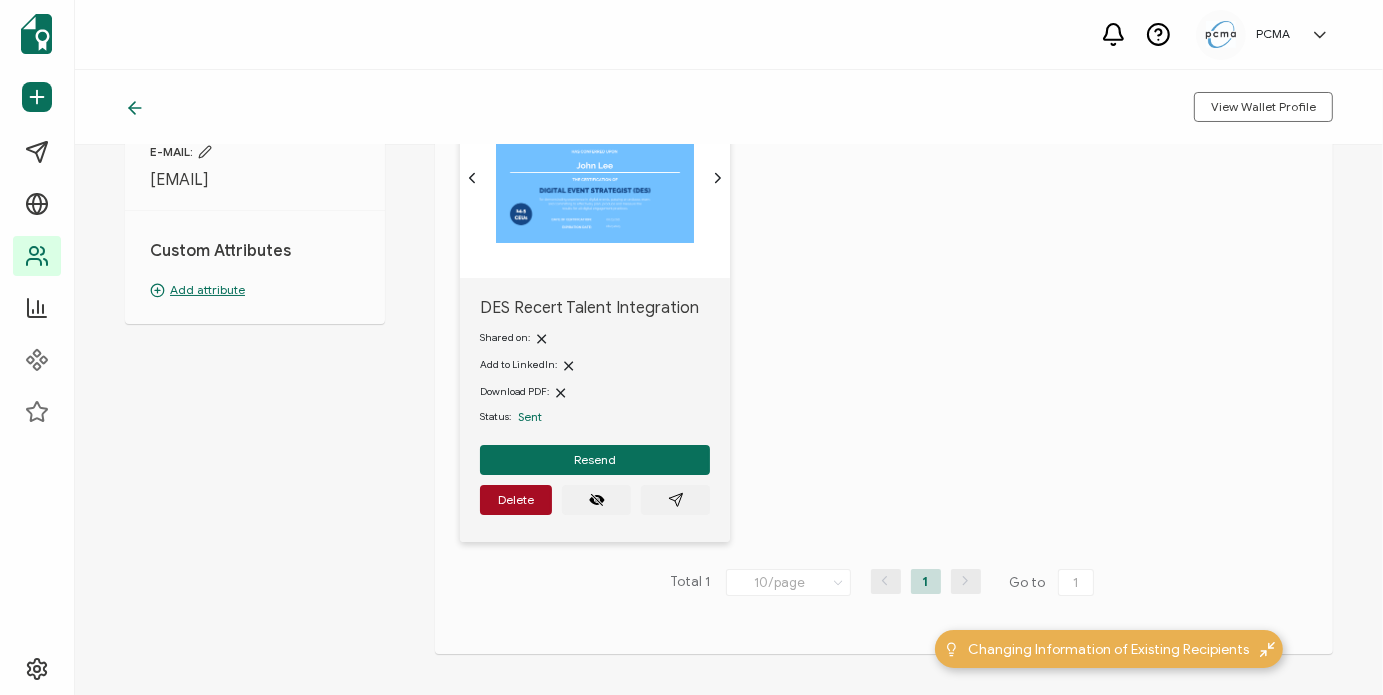 scroll, scrollTop: 184, scrollLeft: 0, axis: vertical 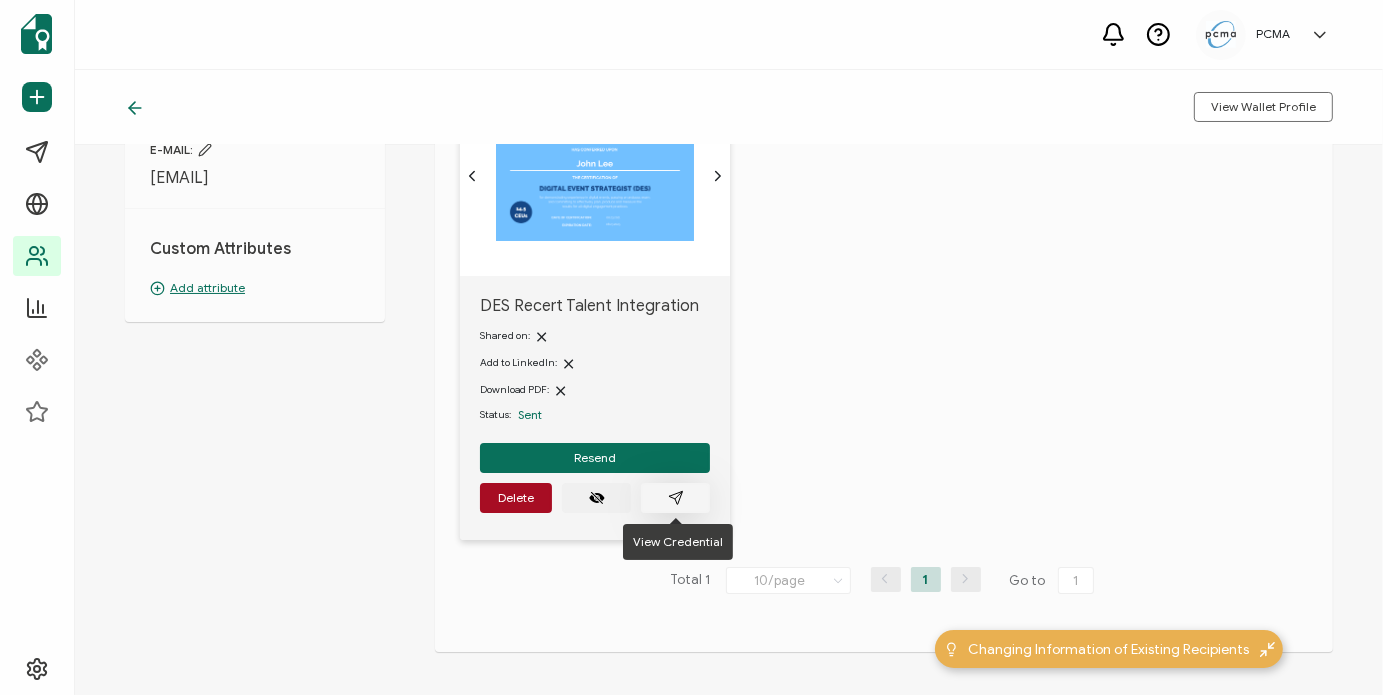 click 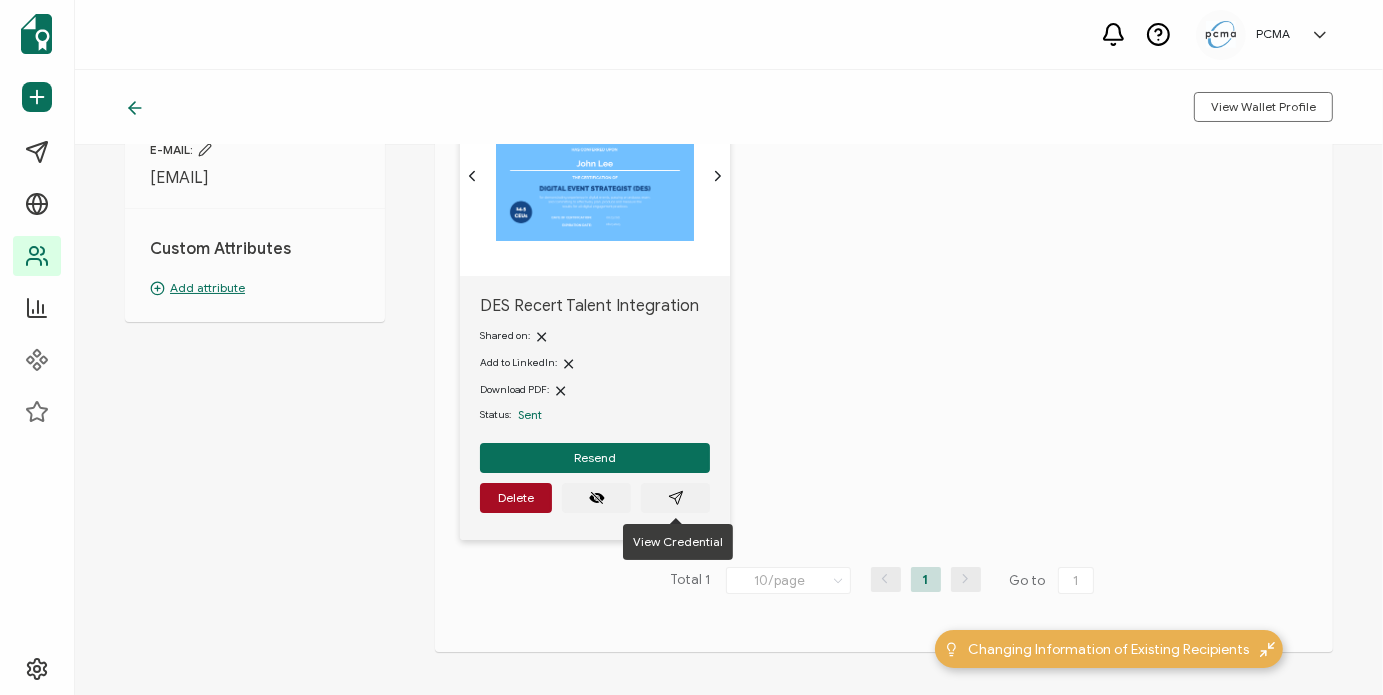 click 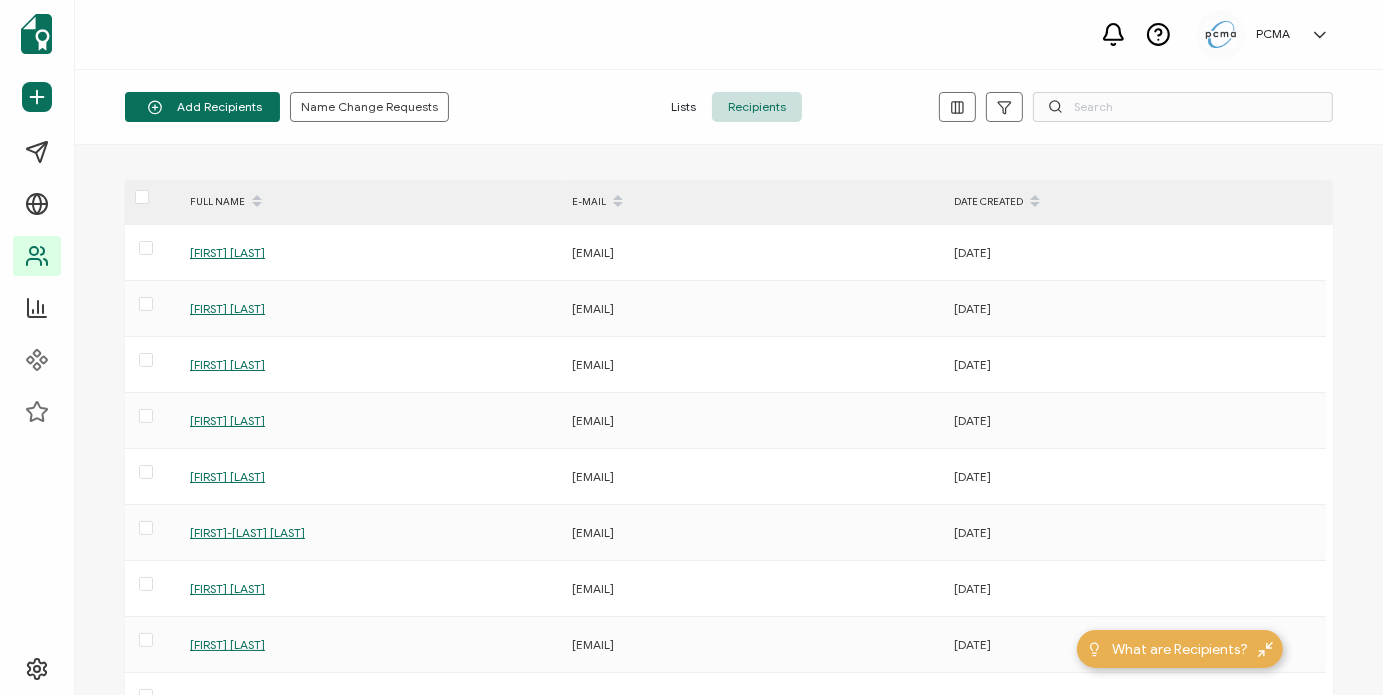 click on "Recipients" at bounding box center [757, 107] 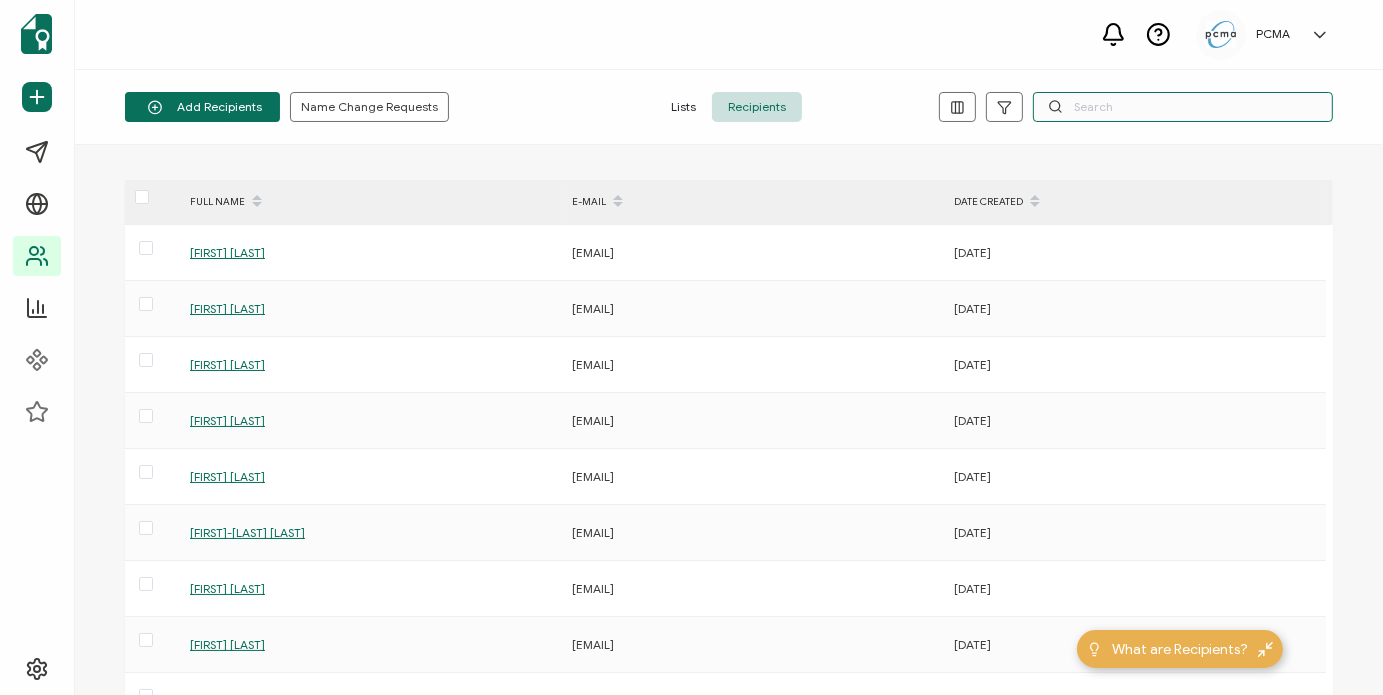 click at bounding box center [1183, 107] 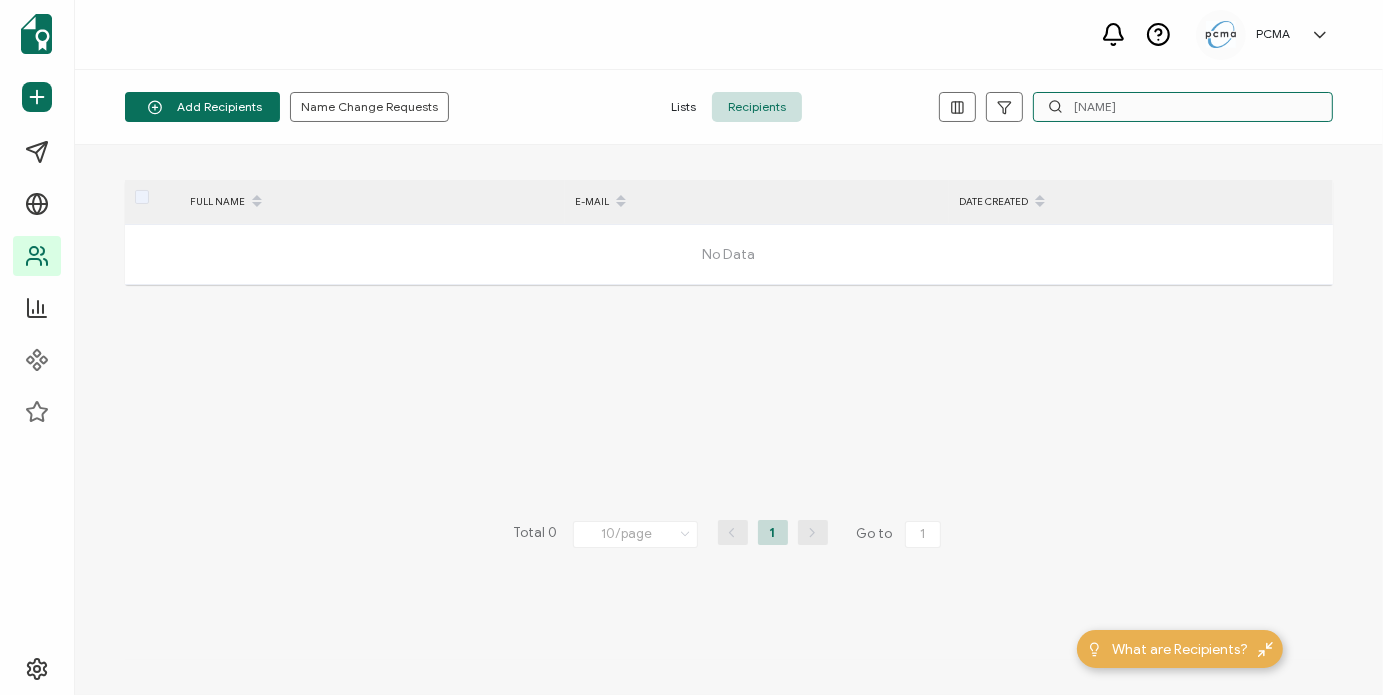 type on "S" 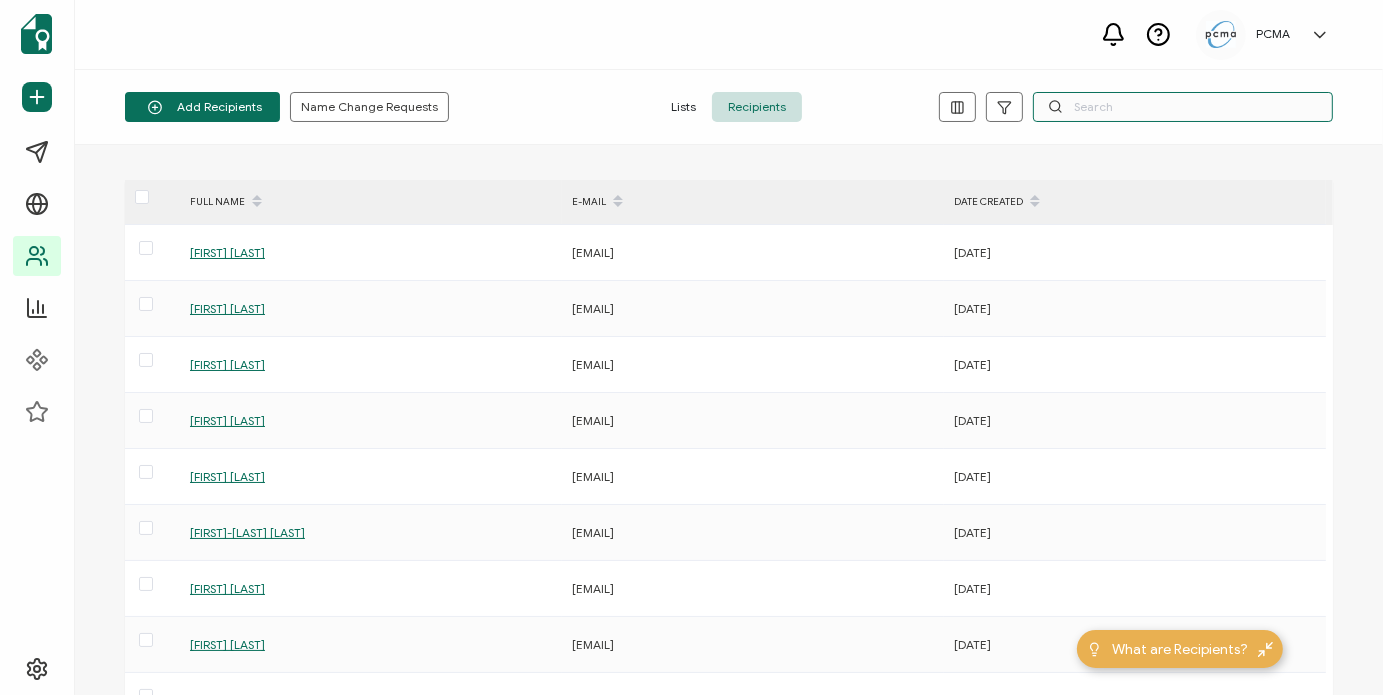 type on "S" 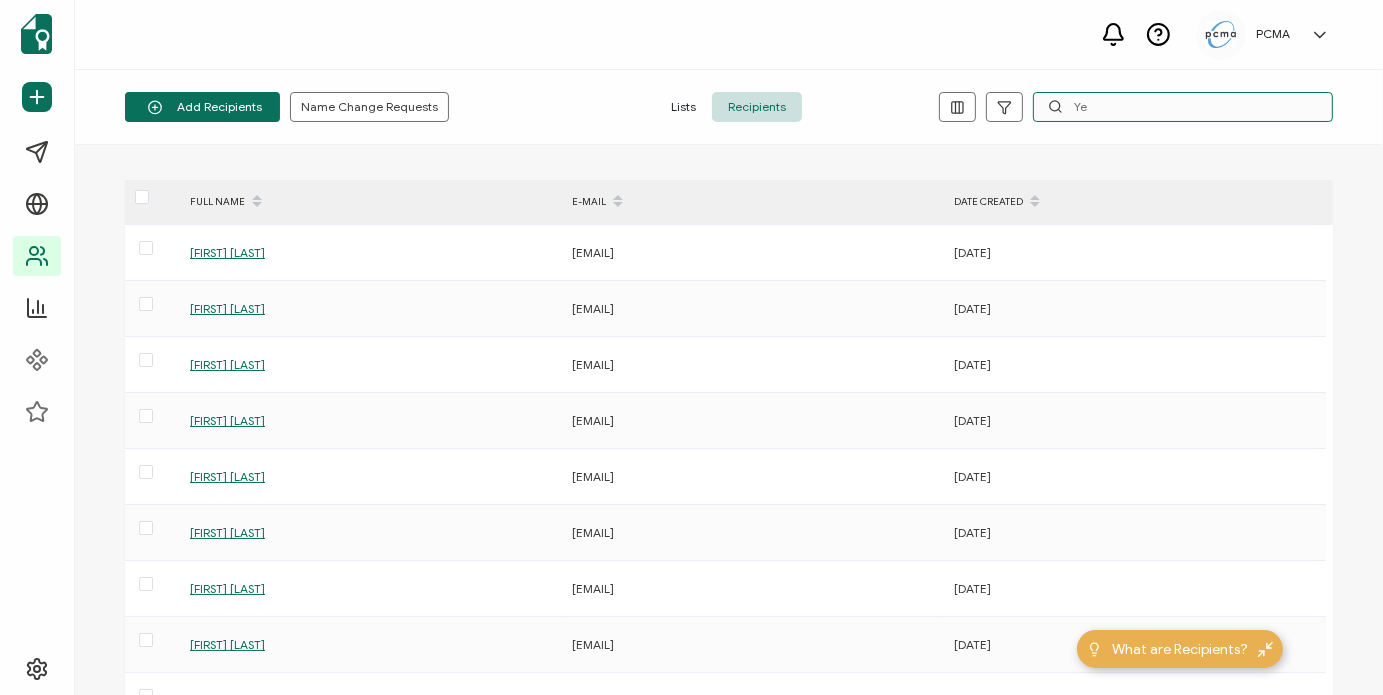 type on "Y" 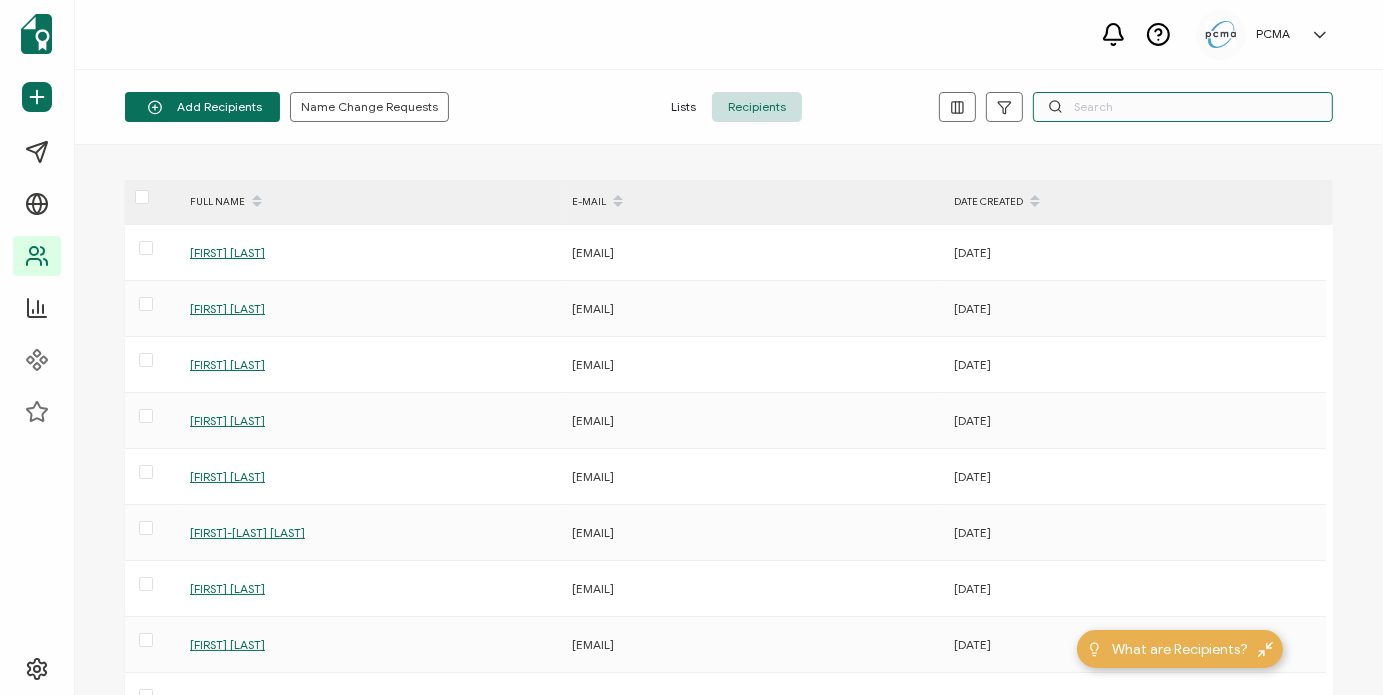 type on "S" 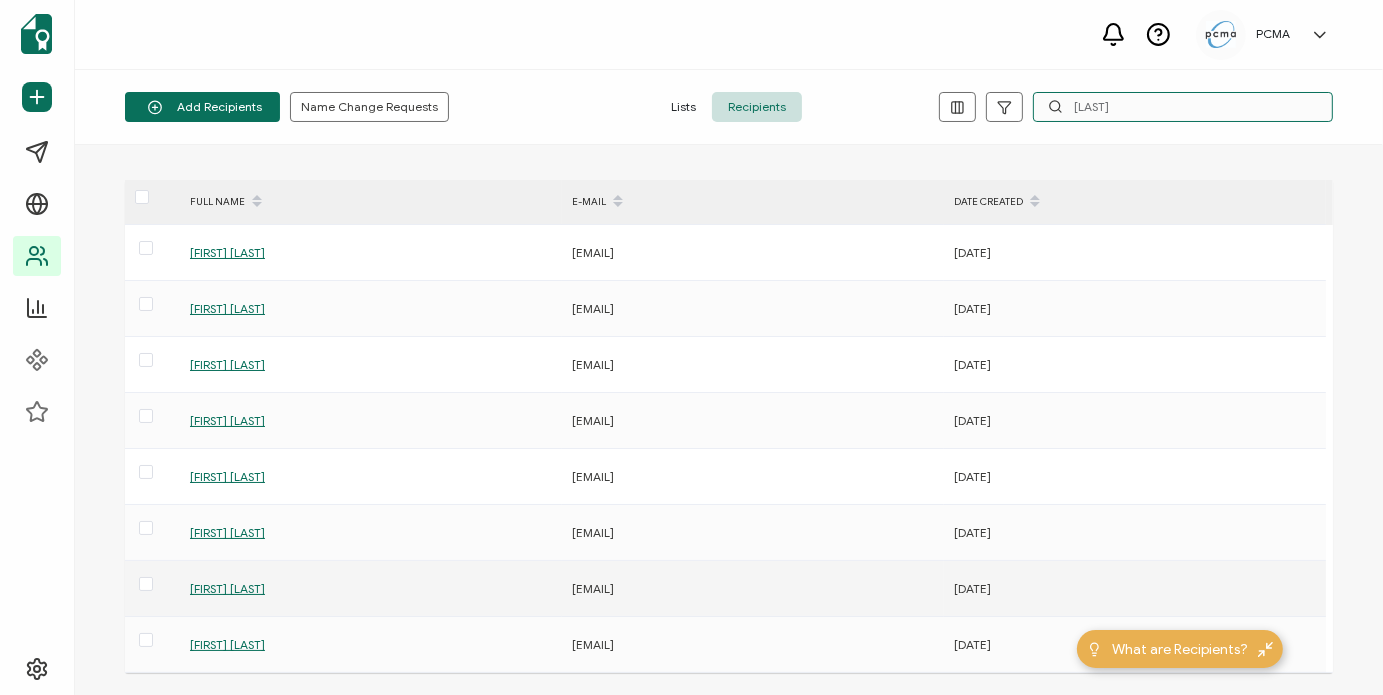 type on "[LAST]" 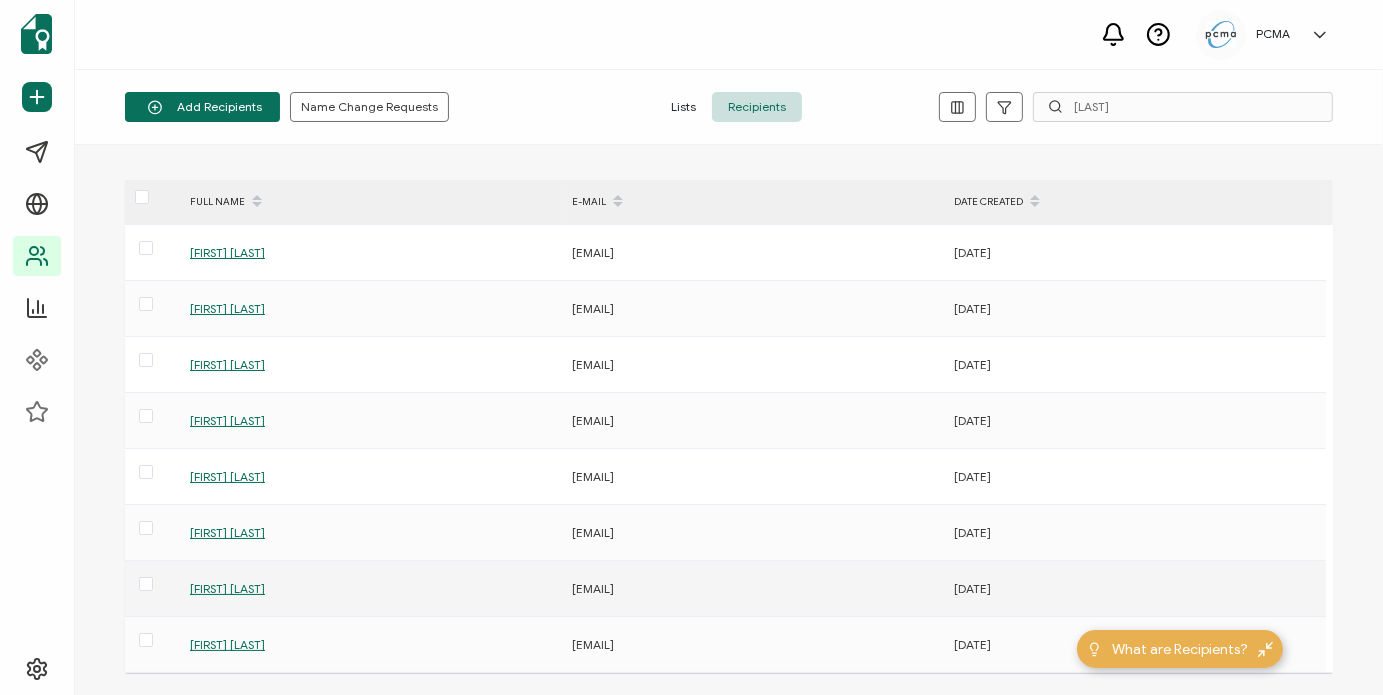 click on "[FIRST] [LAST]" at bounding box center (227, 588) 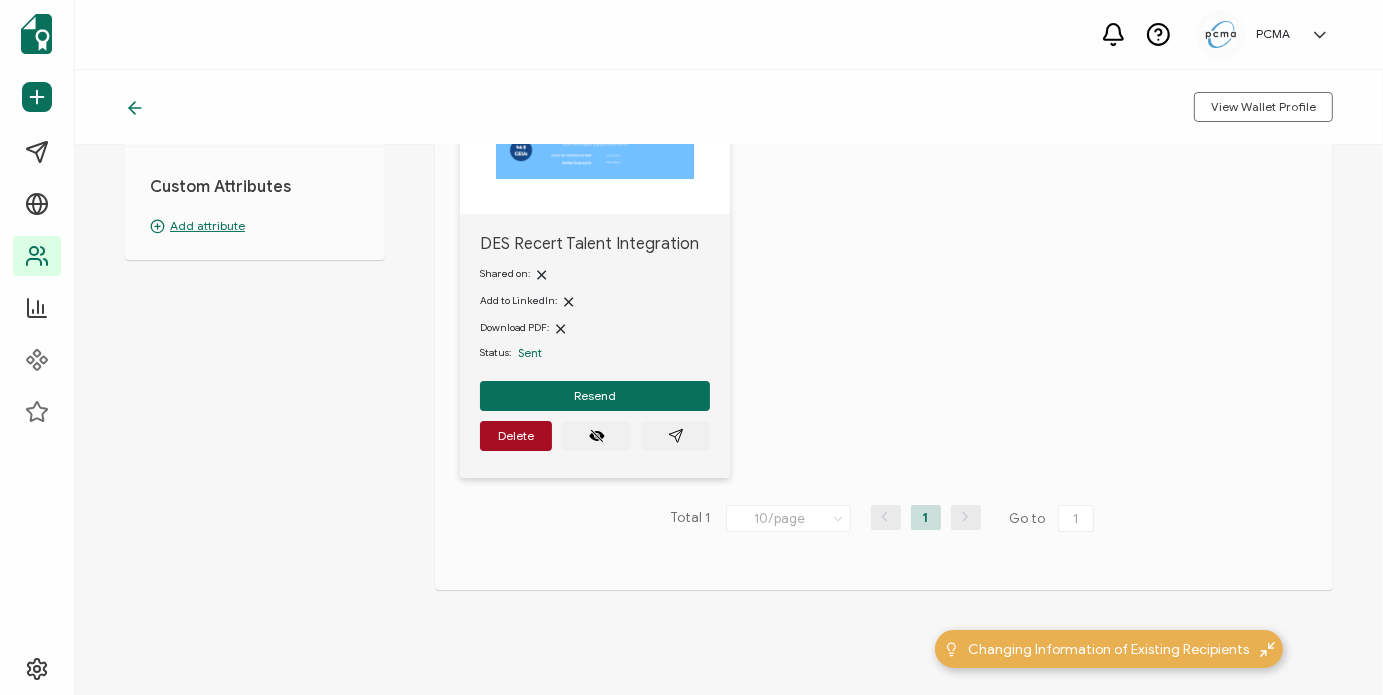 scroll, scrollTop: 247, scrollLeft: 0, axis: vertical 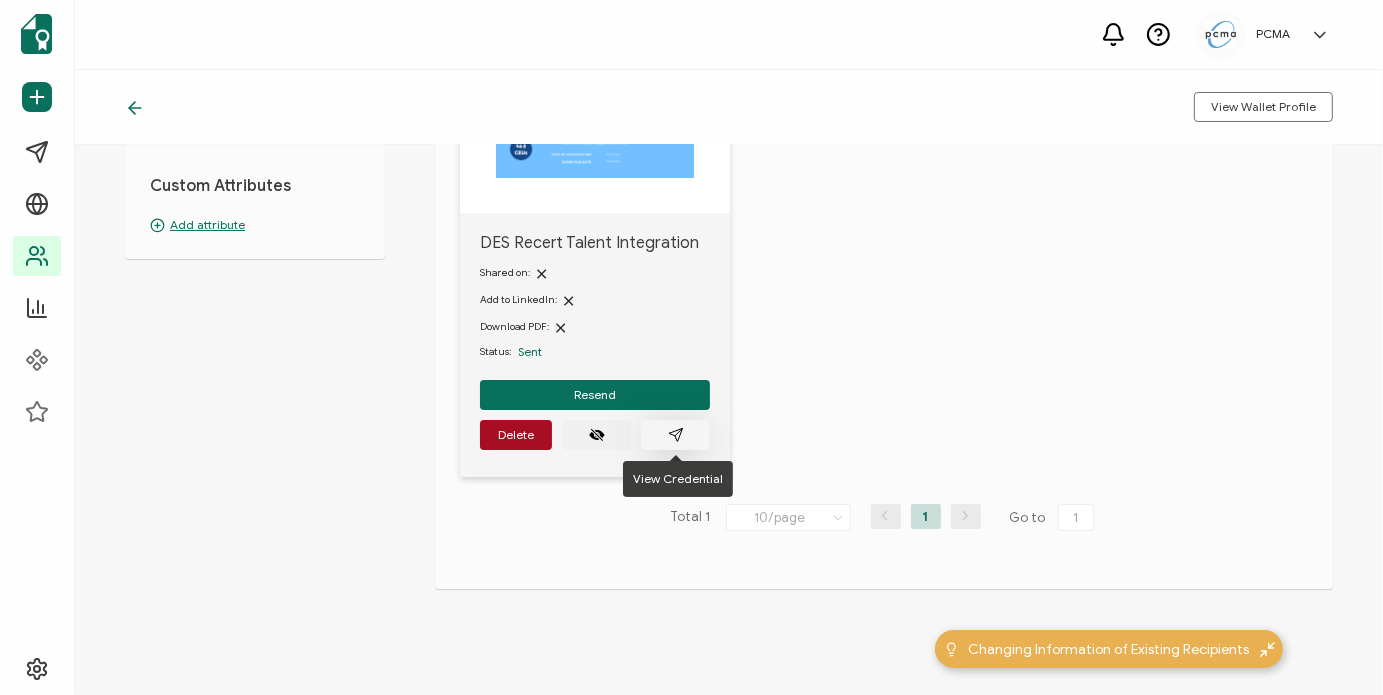click at bounding box center [675, 435] 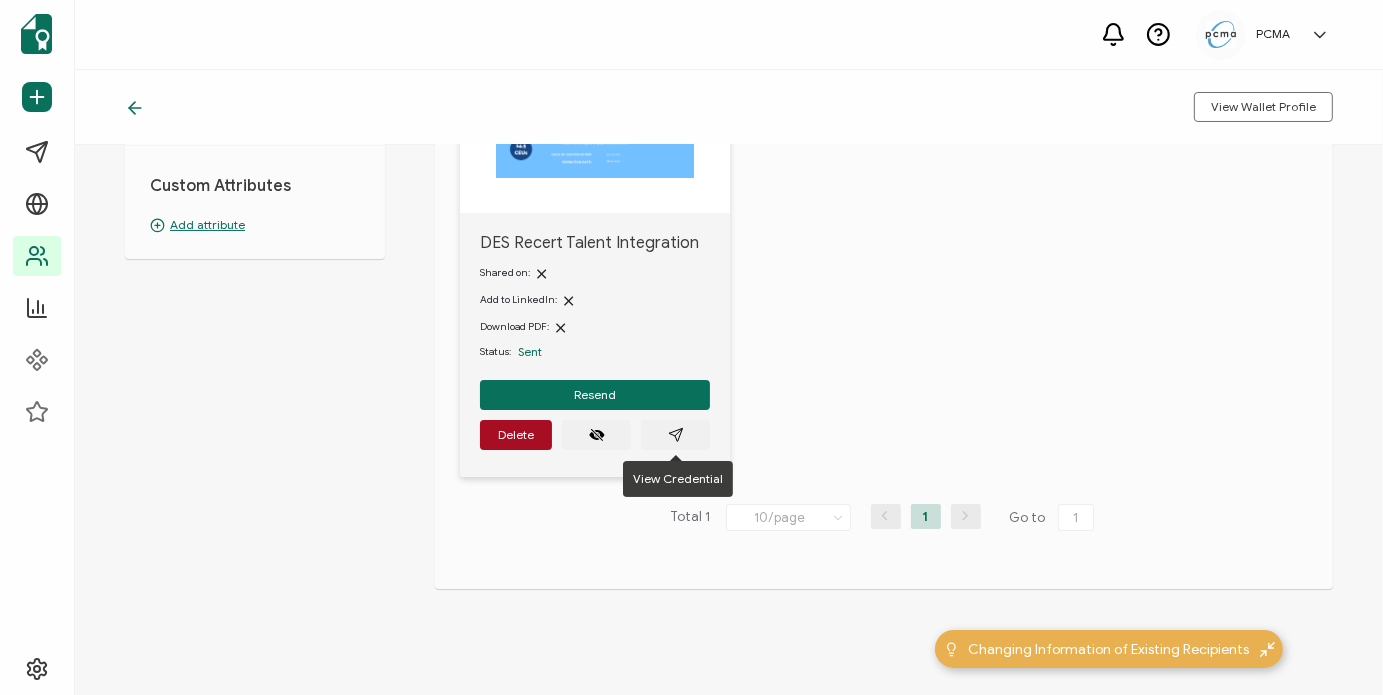 click 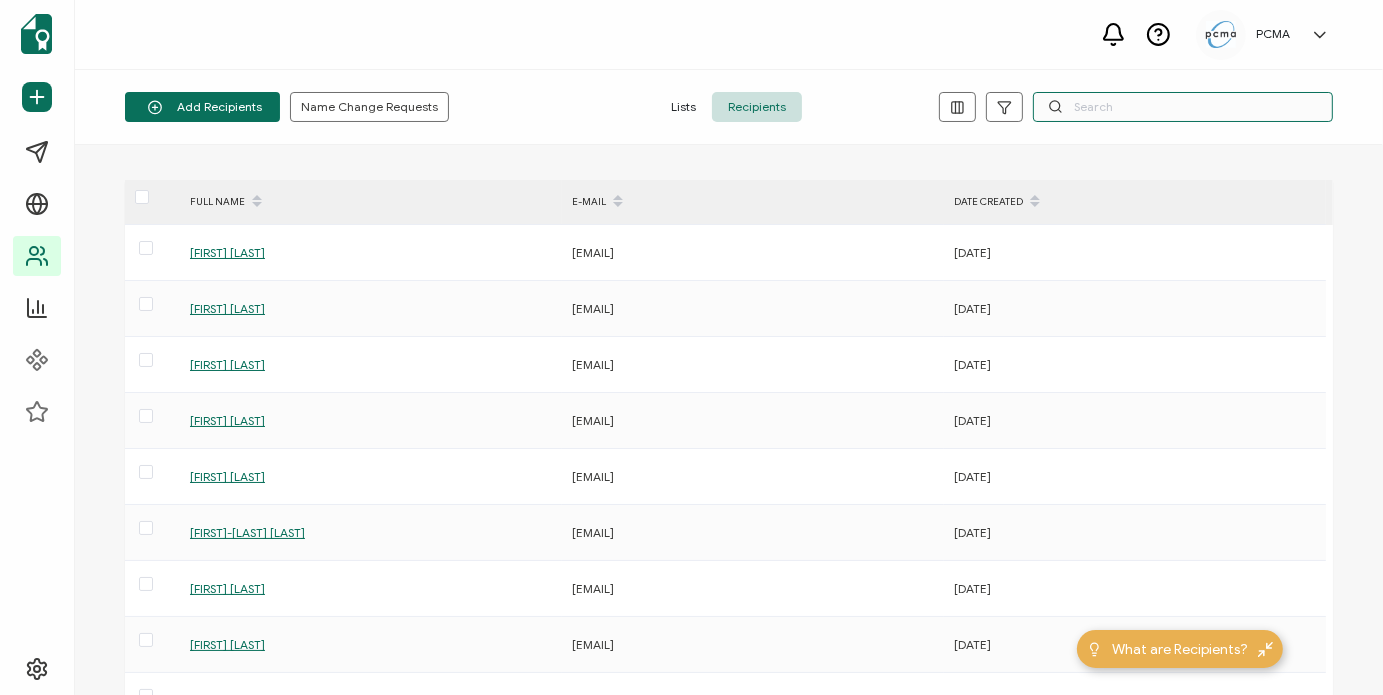 click at bounding box center [1183, 107] 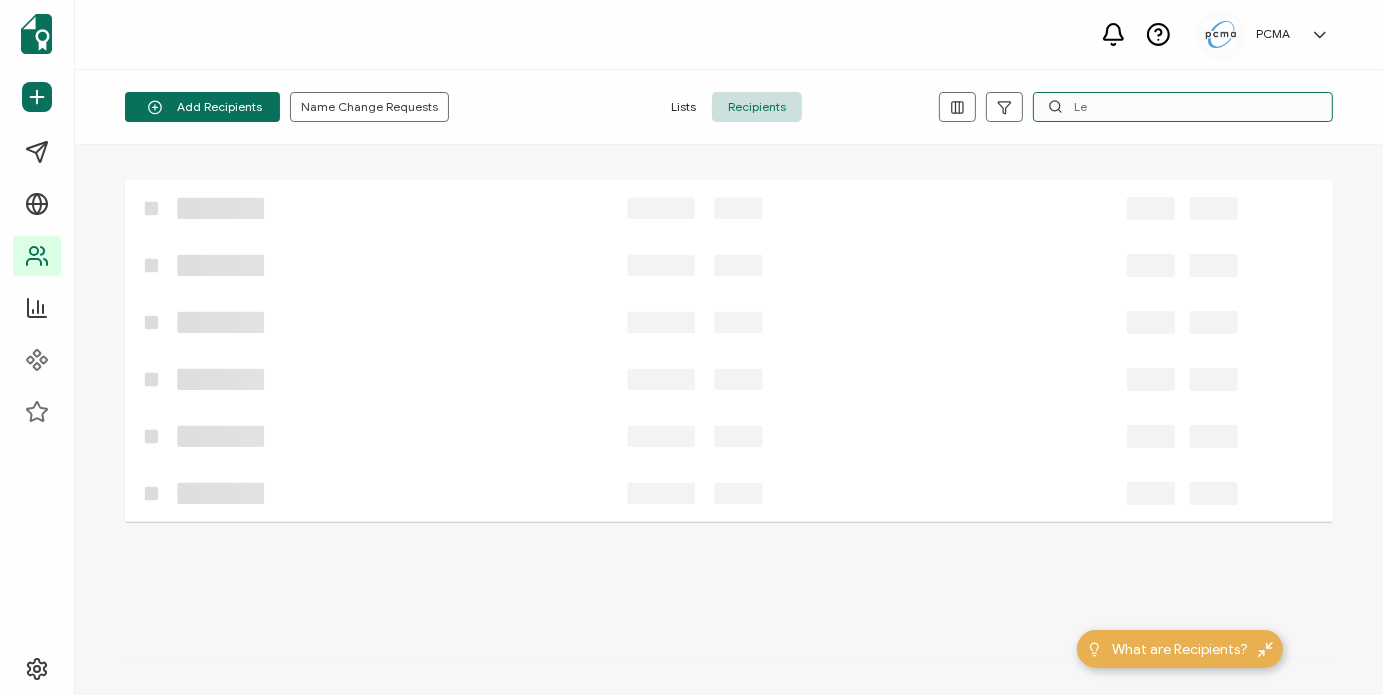 type on "L" 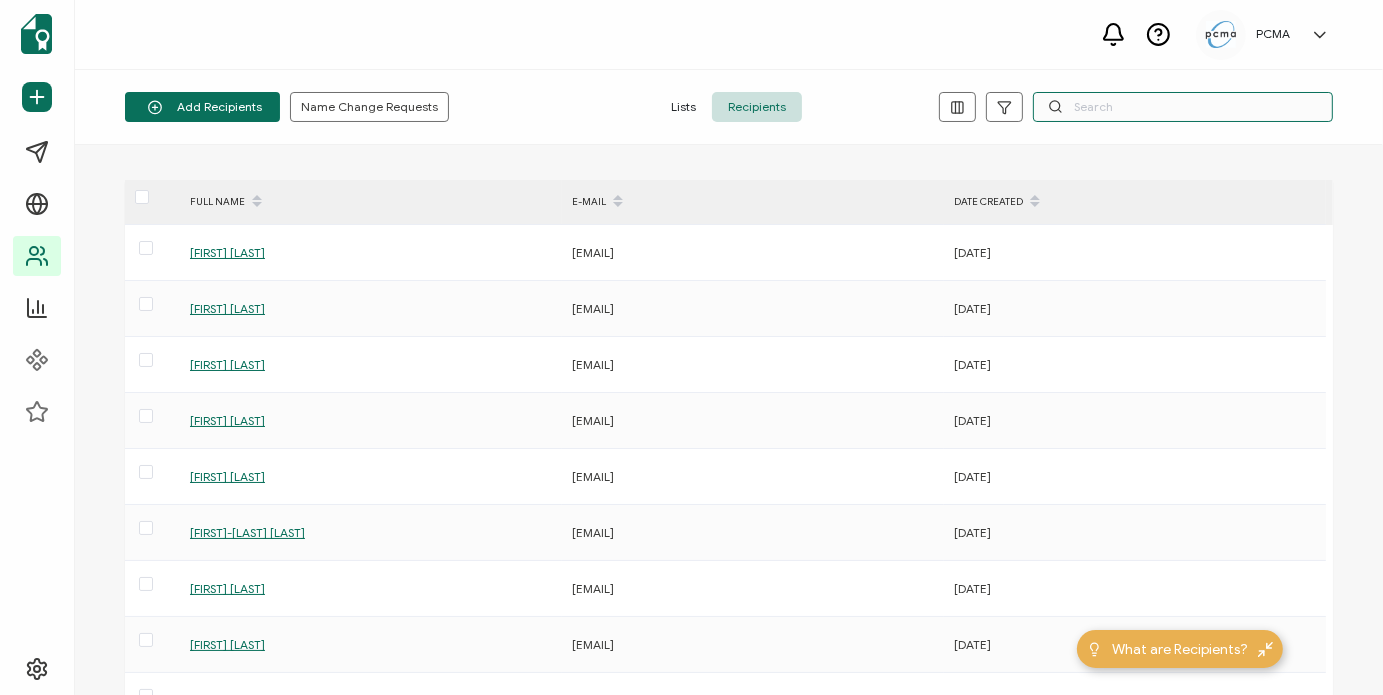 paste on "[EMAIL]" 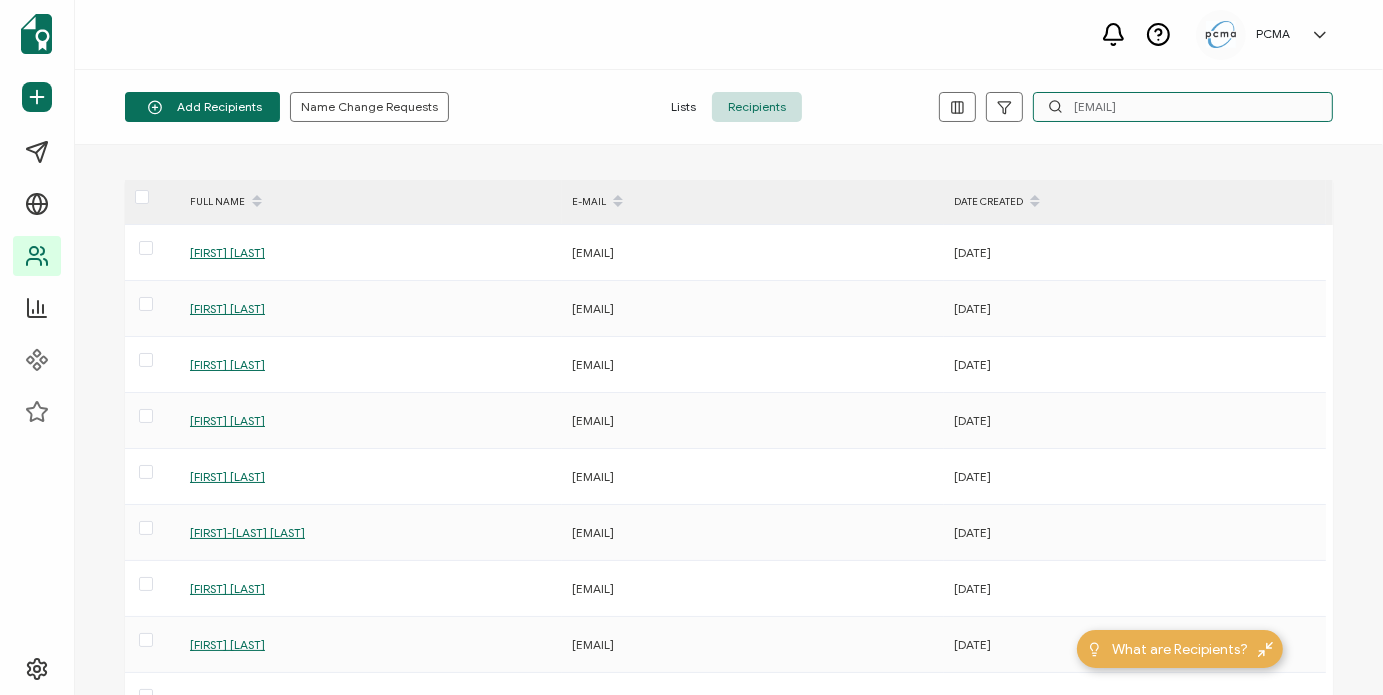 type on "[EMAIL]" 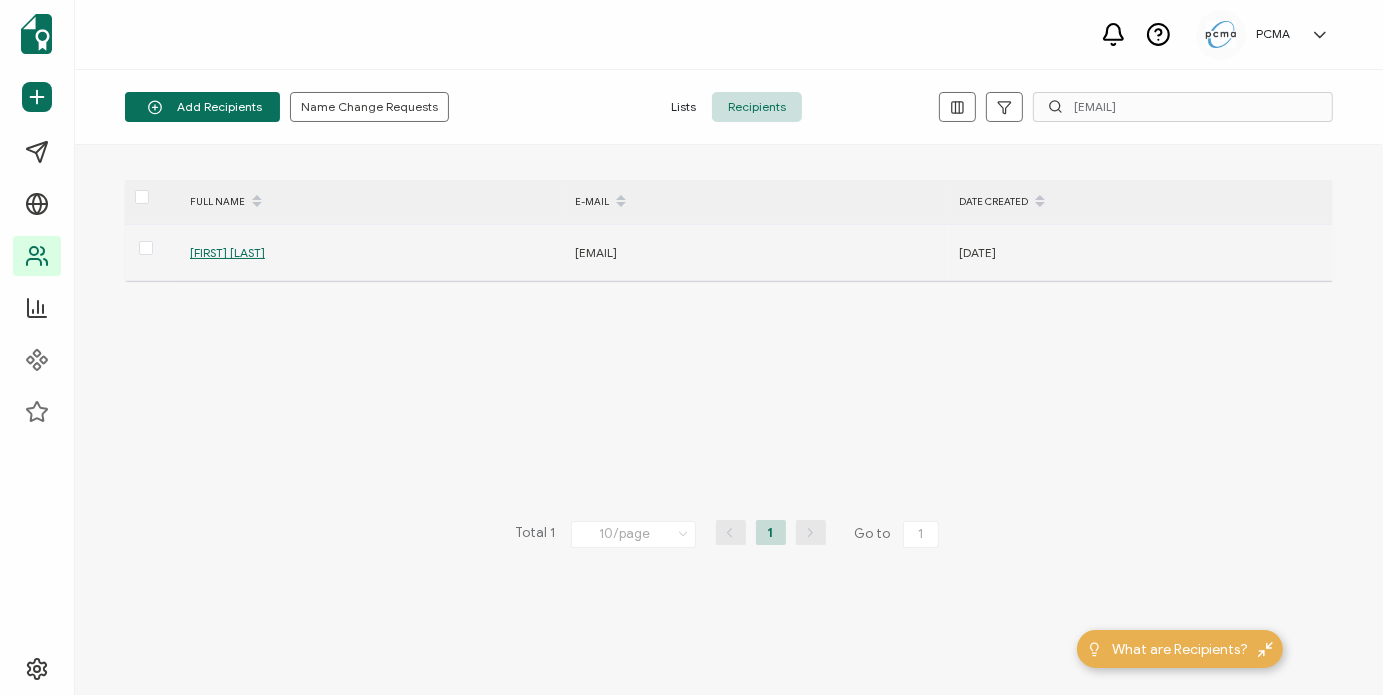 click on "[FIRST] [LAST]" at bounding box center [227, 252] 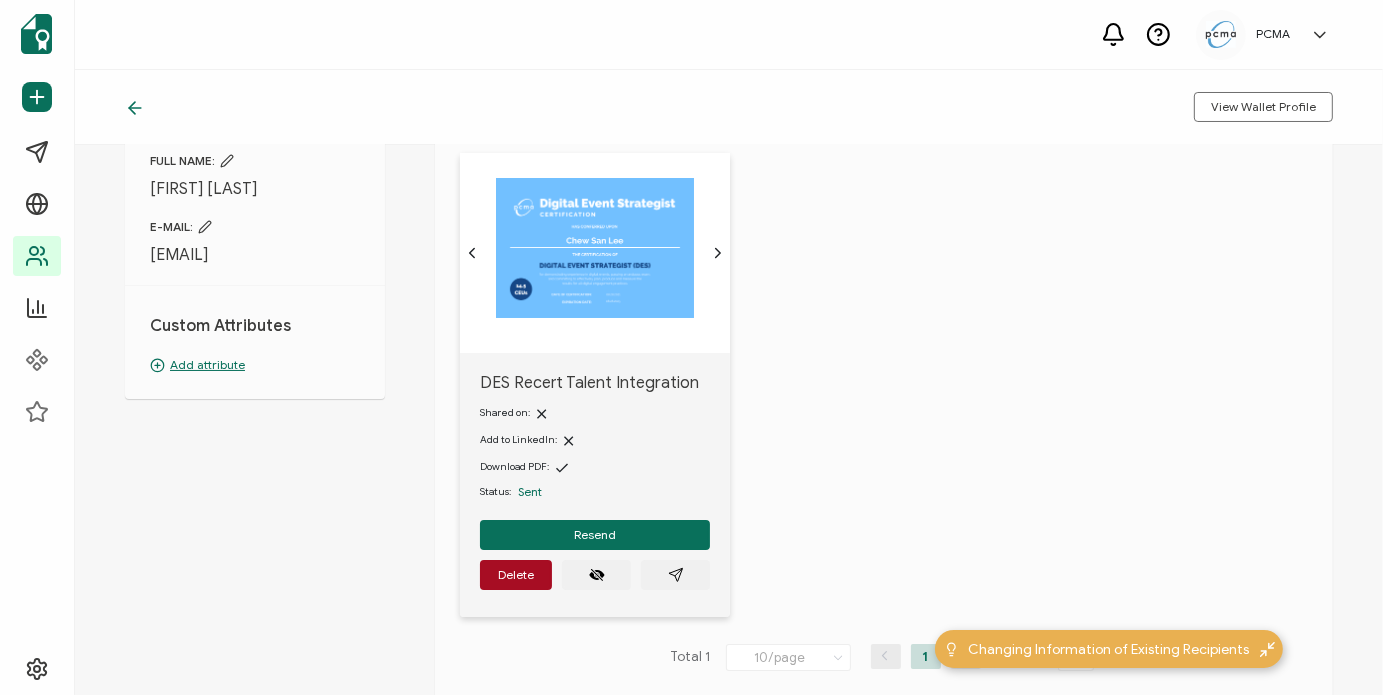 scroll, scrollTop: 108, scrollLeft: 0, axis: vertical 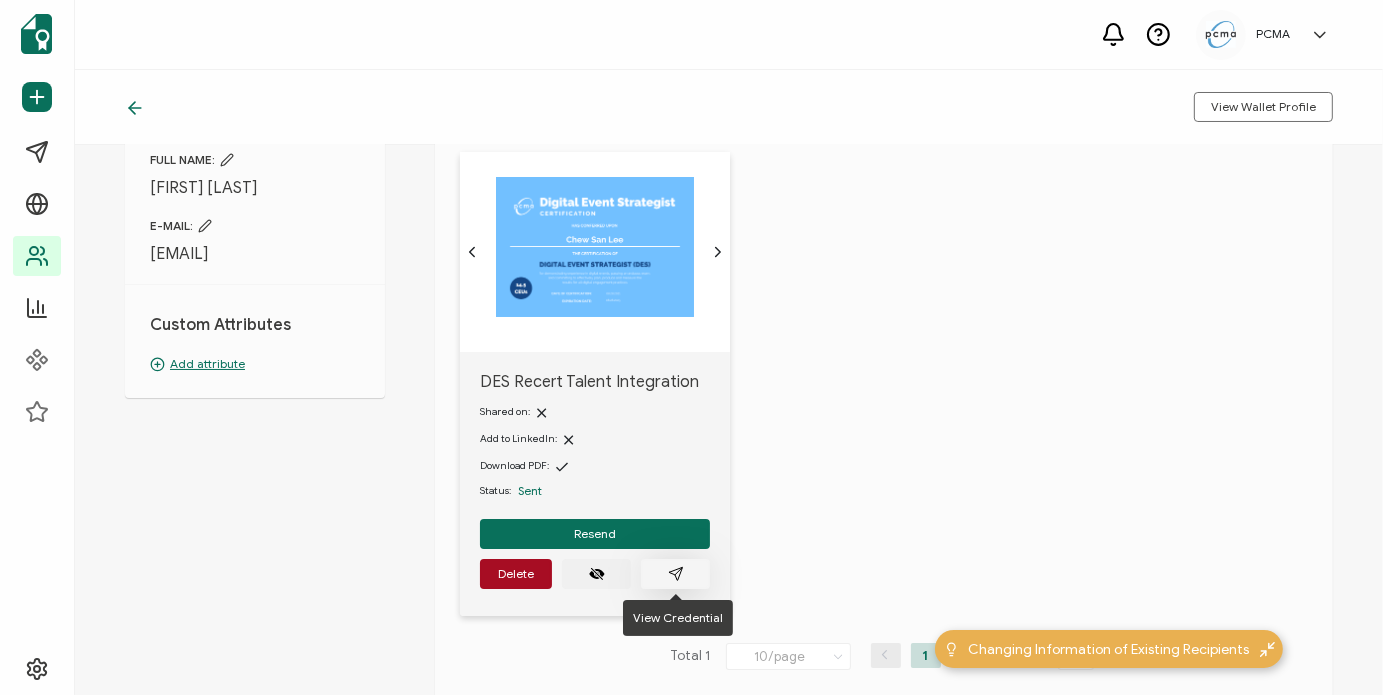 click at bounding box center (675, 574) 